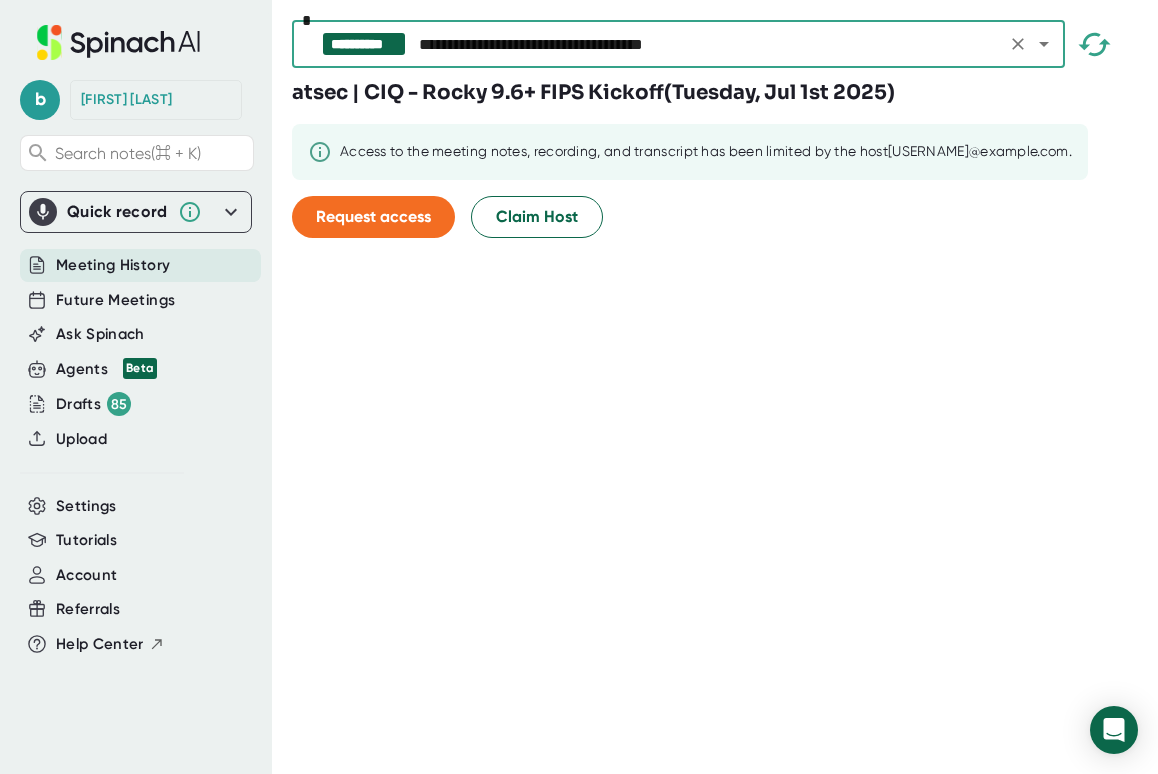 scroll, scrollTop: 0, scrollLeft: 0, axis: both 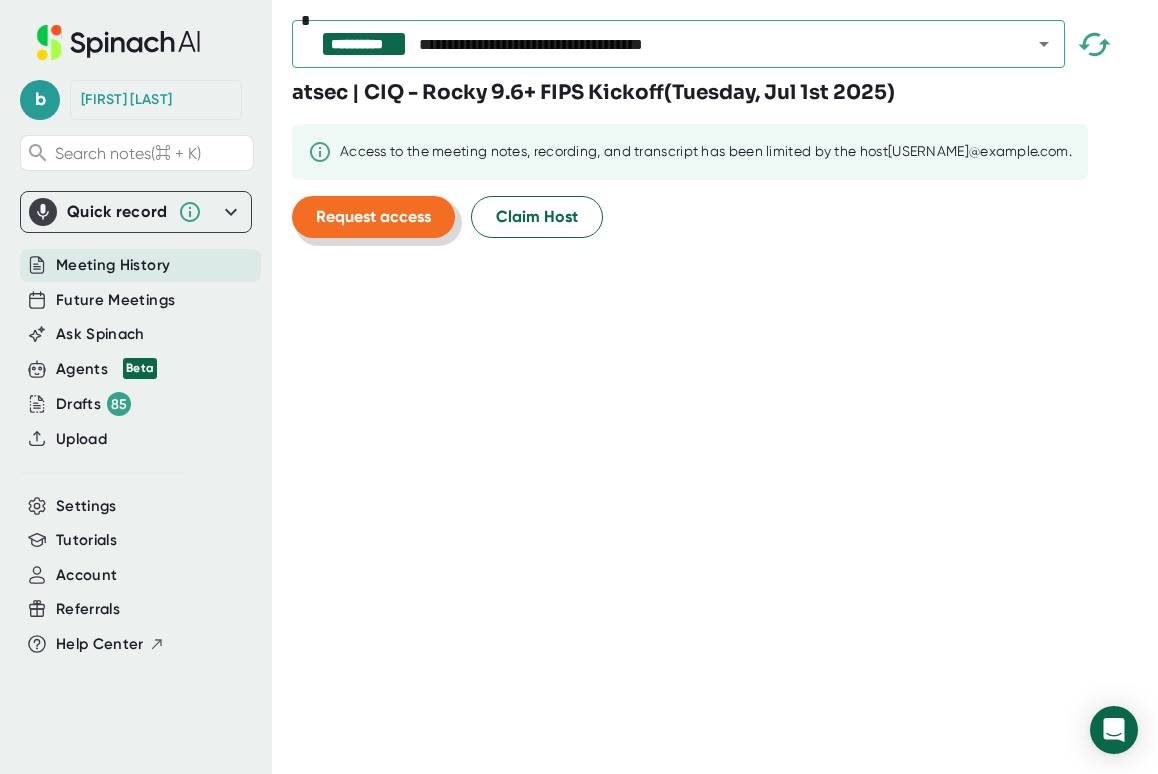 click on "Request access" at bounding box center (373, 216) 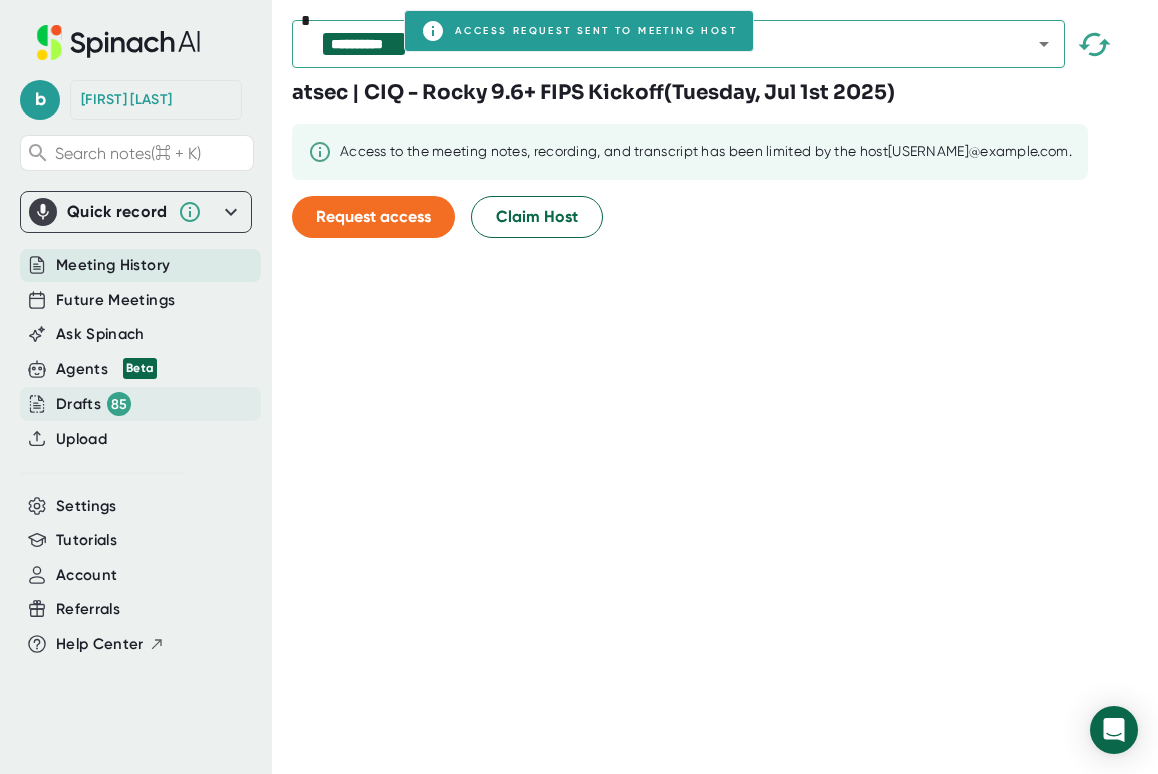 click on "Drafts   85" at bounding box center (106, 369) 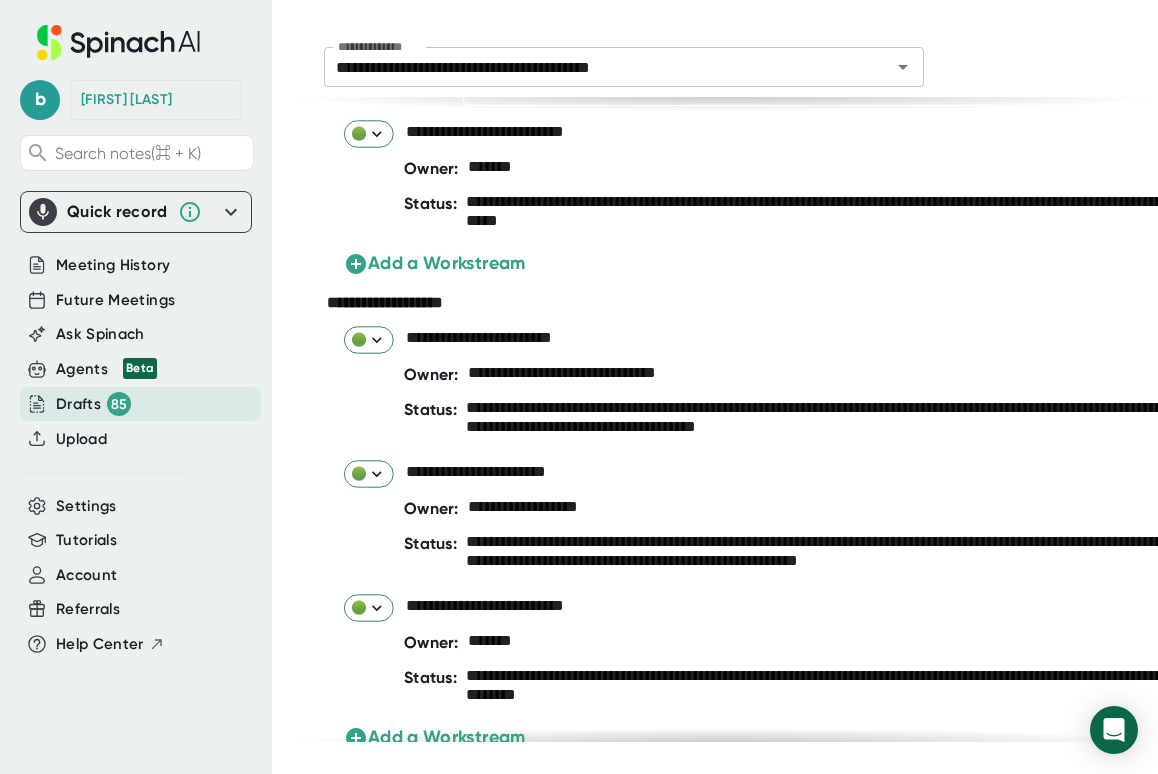 scroll, scrollTop: 1363, scrollLeft: 0, axis: vertical 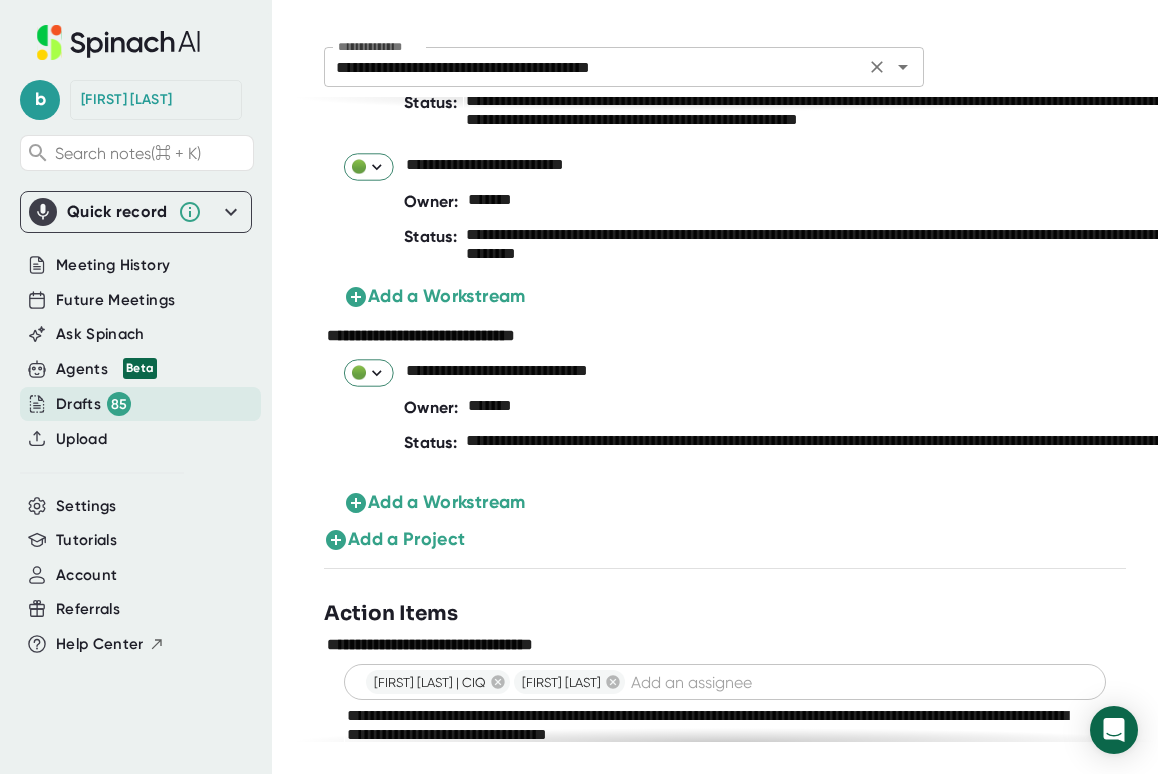 click on "**********" at bounding box center (594, 67) 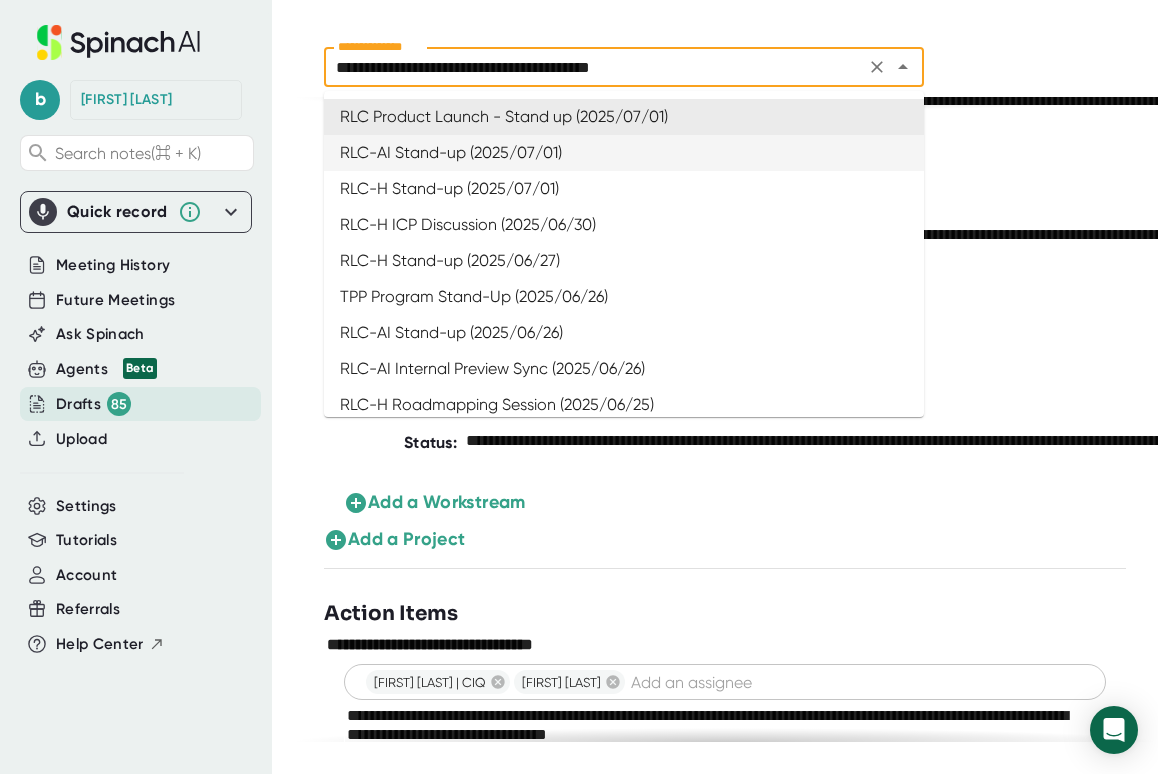 click on "RLC-AI Stand-up (2025/07/01)" at bounding box center [624, 153] 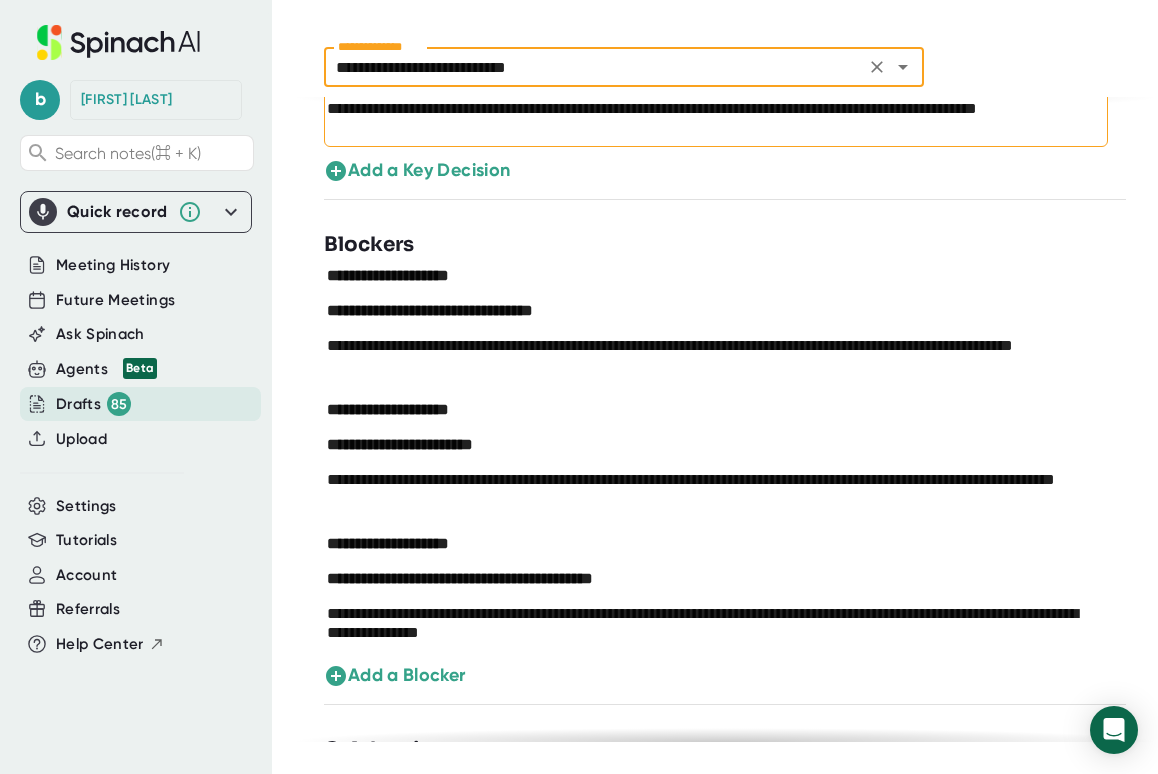 scroll, scrollTop: 2374, scrollLeft: 0, axis: vertical 